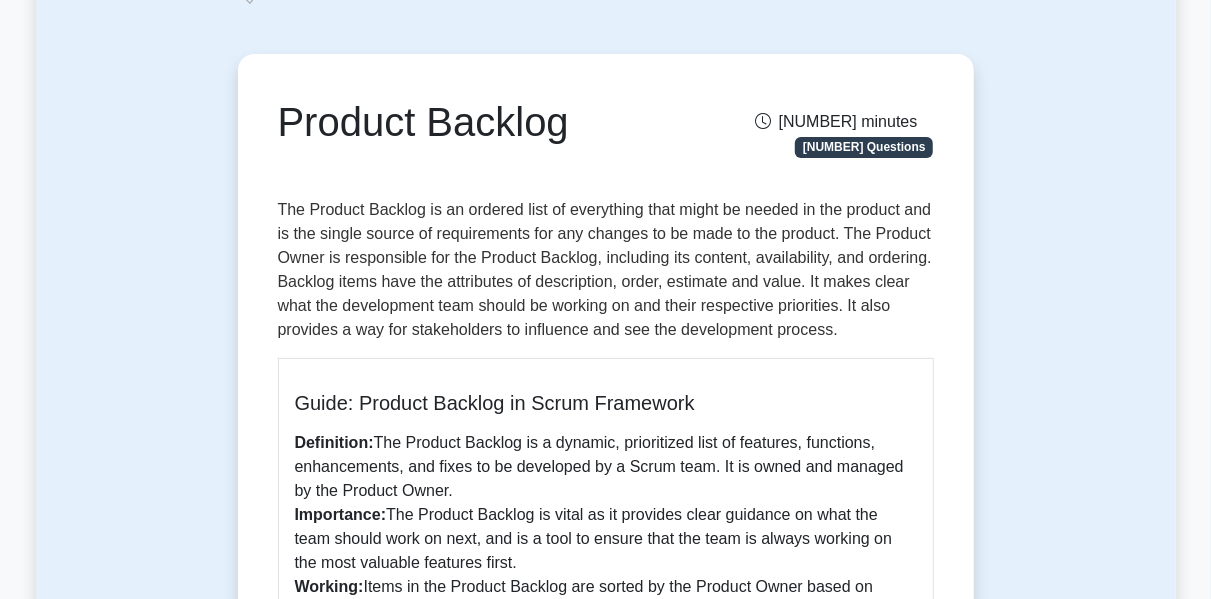 scroll, scrollTop: 121, scrollLeft: 0, axis: vertical 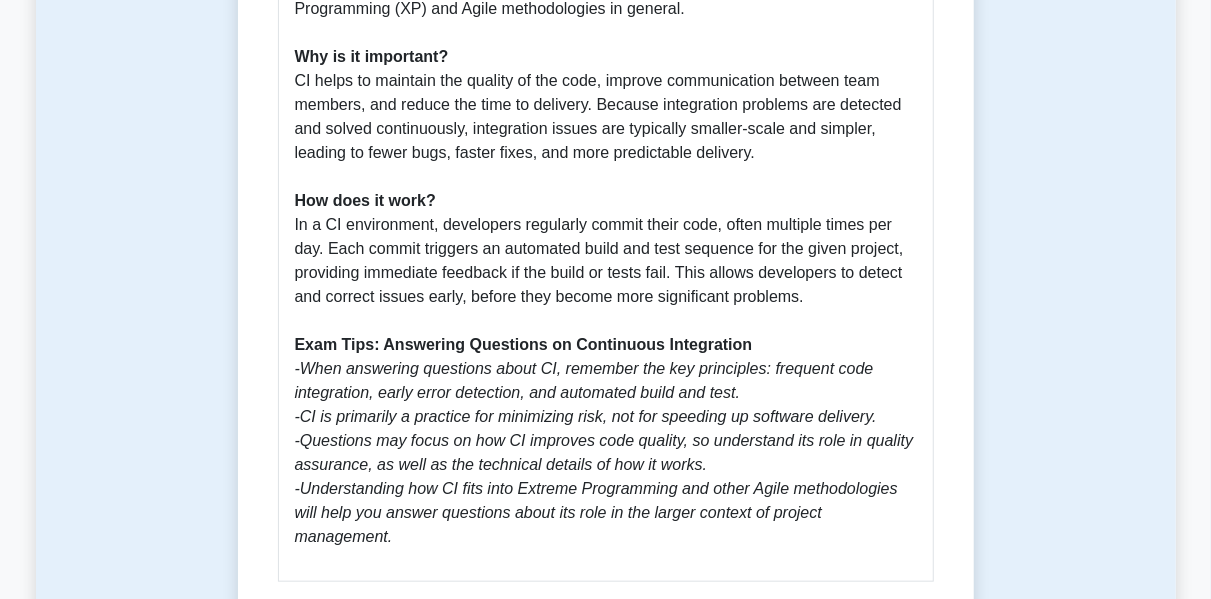click on "Continuous Integration
5 minutes
5 Questions
Guide to Continuous Integration for PMI-ACP XP Exam
What is Continuous Integration? Why is it important? How does it work? Exam Tips: Answering Questions on Continuous Integration -When answering questions about CI, remember the key principles: frequent code integration, early error detection, and automated build and test. Test mode:" at bounding box center [606, 172] 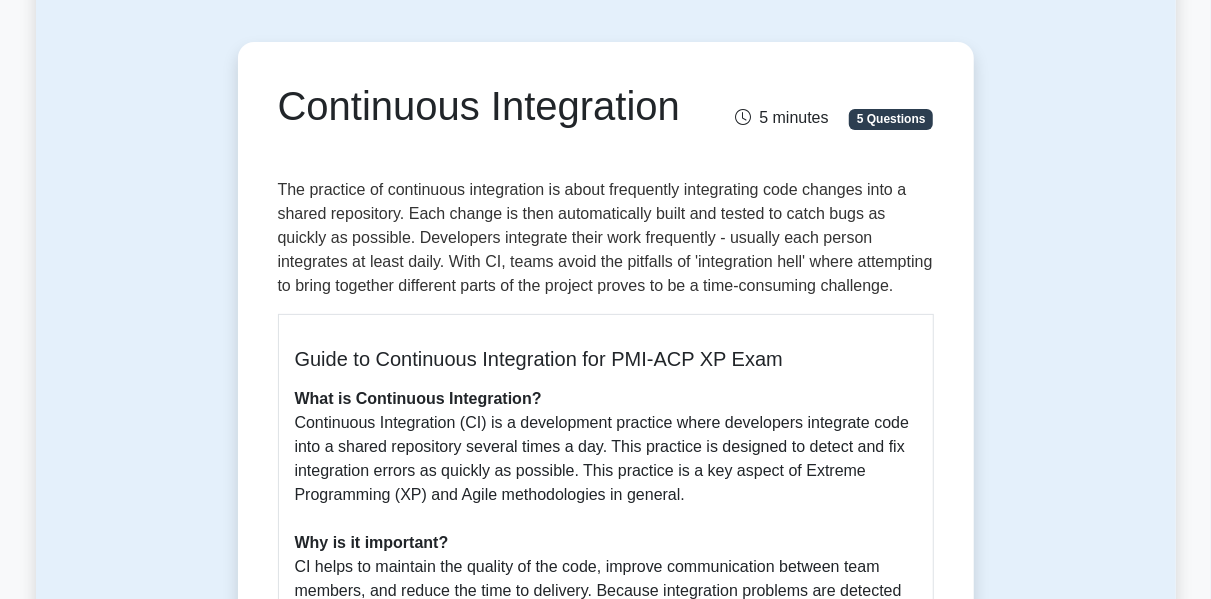 scroll, scrollTop: 159, scrollLeft: 0, axis: vertical 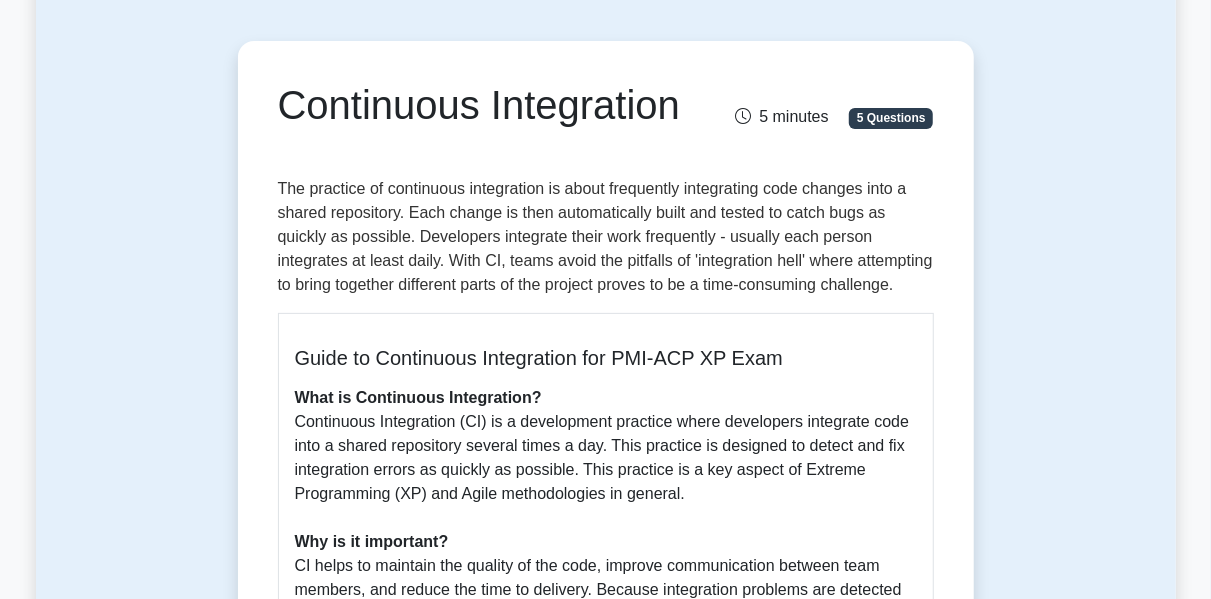 click on "Continuous Integration
5 minutes
5 Questions
Guide to Continuous Integration for PMI-ACP XP Exam
What is Continuous Integration? Why is it important? How does it work? Exam Tips: Answering Questions on Continuous Integration -When answering questions about CI, remember the key principles: frequent code integration, early error detection, and automated build and test. Test mode:" at bounding box center [606, 657] 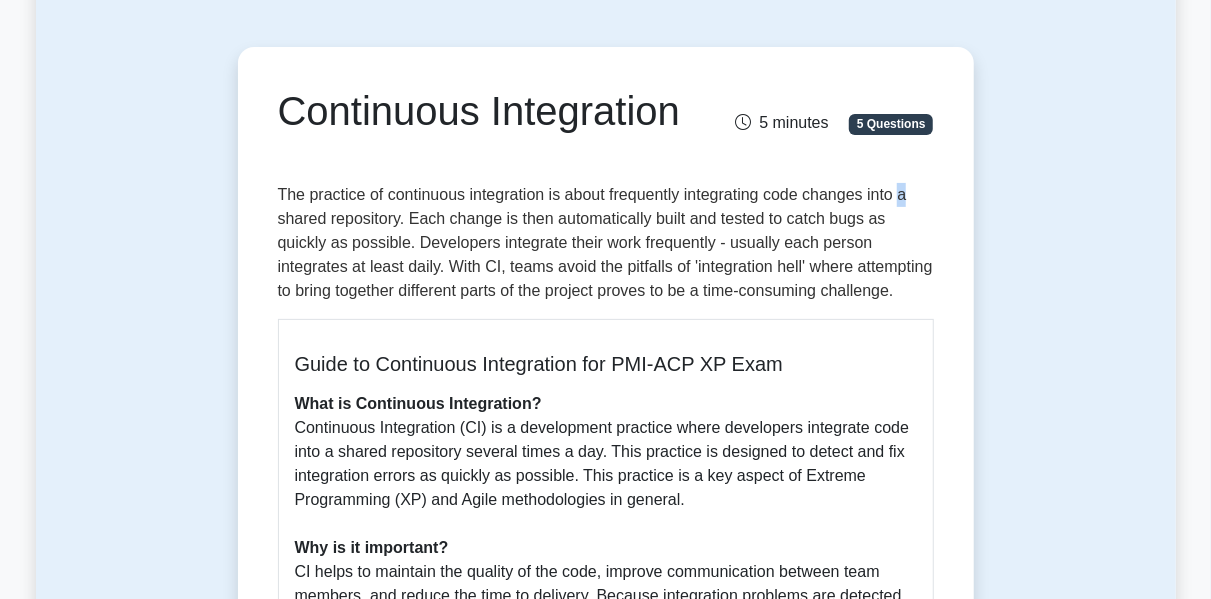 scroll, scrollTop: 156, scrollLeft: 0, axis: vertical 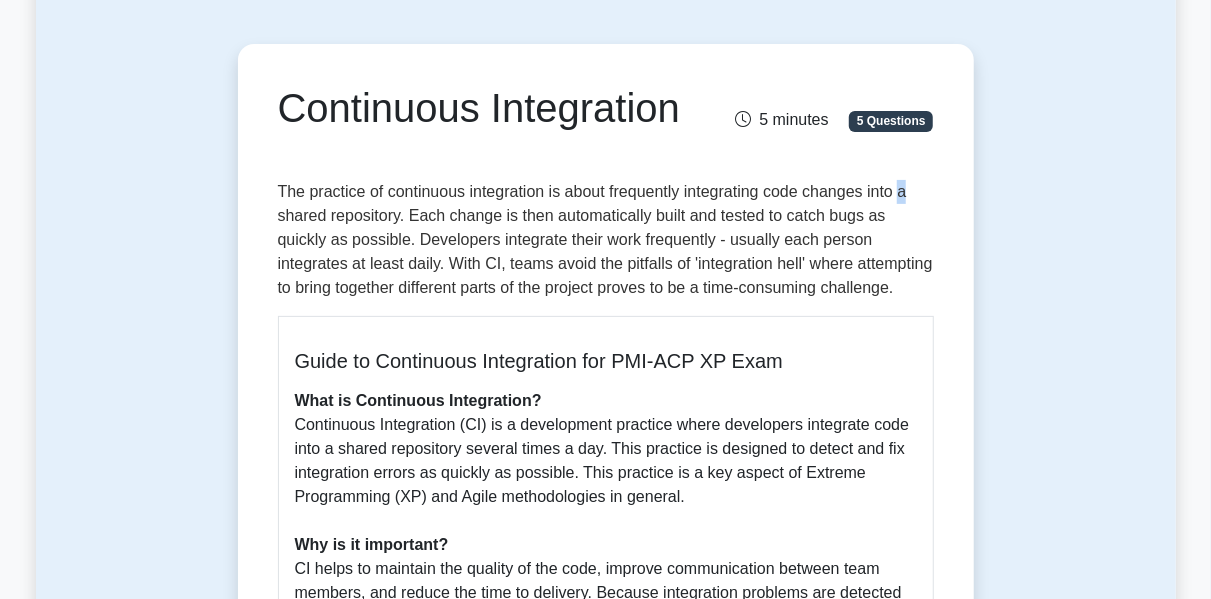 click on "Continuous Integration
5 minutes
5 Questions
Guide to Continuous Integration for PMI-ACP XP Exam
What is Continuous Integration? Why is it important? How does it work? Exam Tips: Answering Questions on Continuous Integration -When answering questions about CI, remember the key principles: frequent code integration, early error detection, and automated build and test. Test mode:" at bounding box center (606, 660) 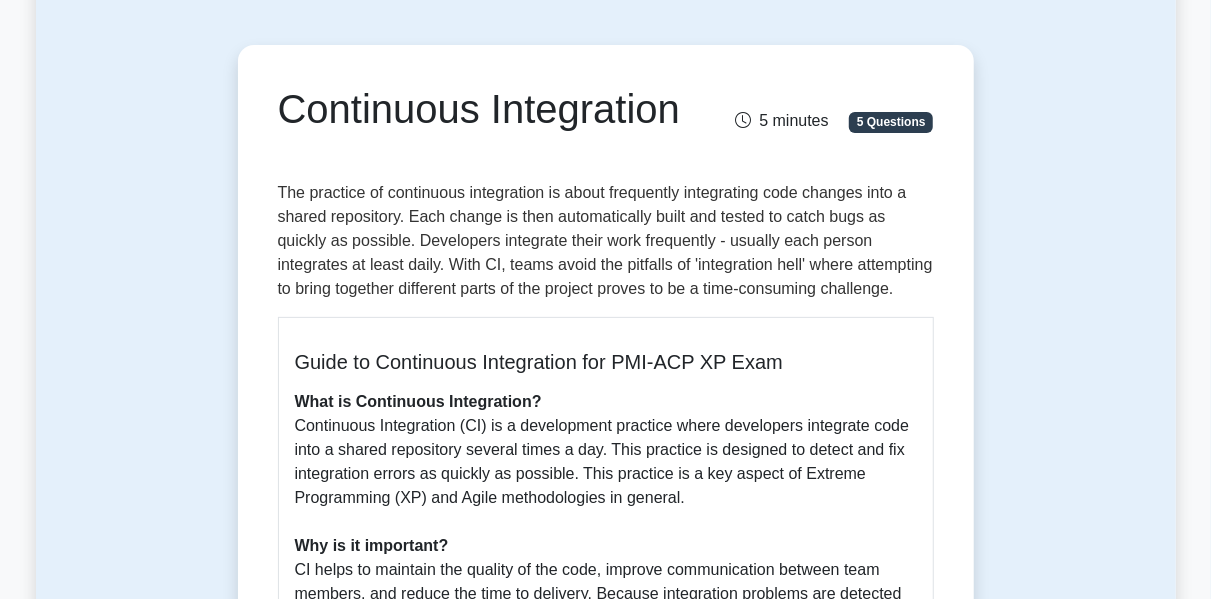 scroll, scrollTop: 157, scrollLeft: 0, axis: vertical 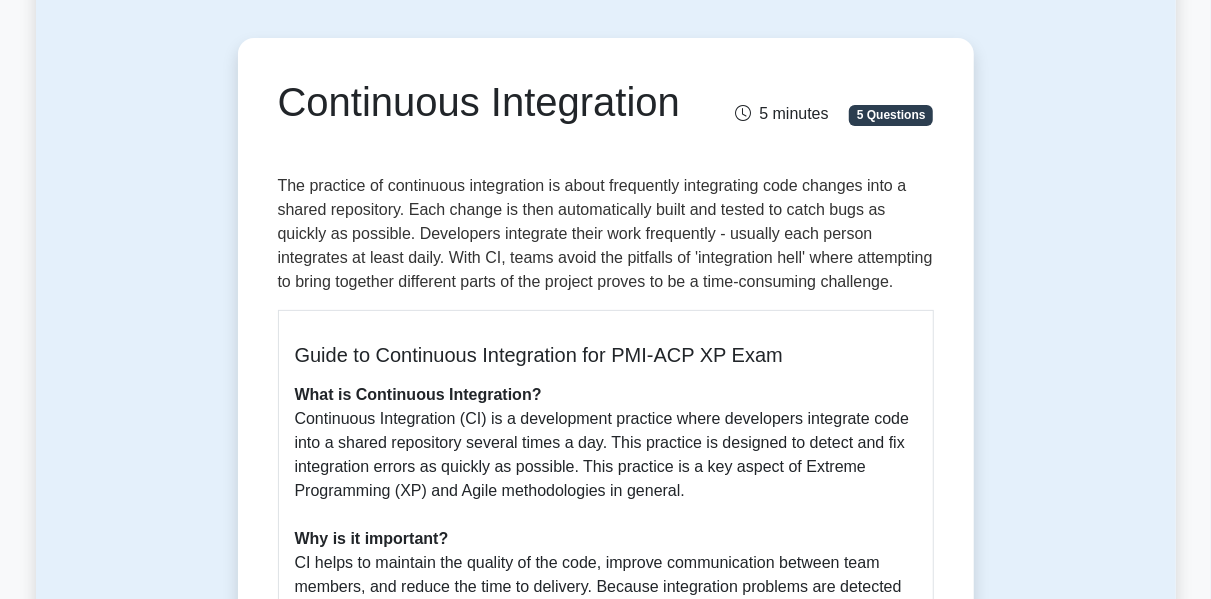 click on "Continuous Integration
5 minutes
5 Questions
Guide to Continuous Integration for PMI-ACP XP Exam
What is Continuous Integration? Why is it important? How does it work? Exam Tips: Answering Questions on Continuous Integration -When answering questions about CI, remember the key principles: frequent code integration, early error detection, and automated build and test. Test mode:" at bounding box center (606, 654) 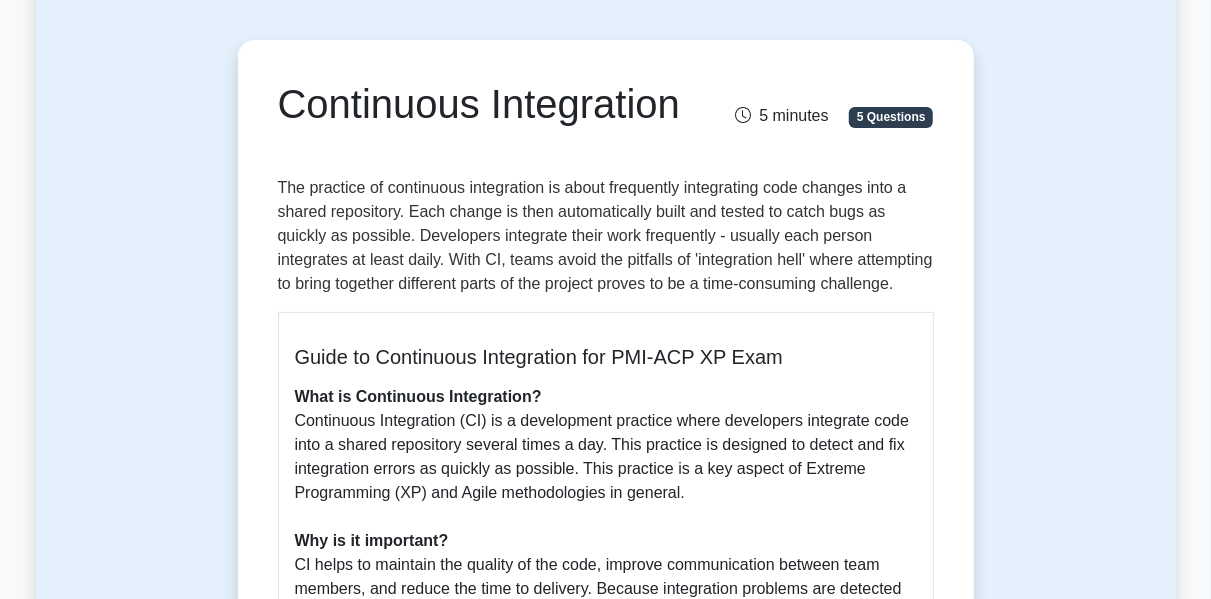 scroll, scrollTop: 163, scrollLeft: 0, axis: vertical 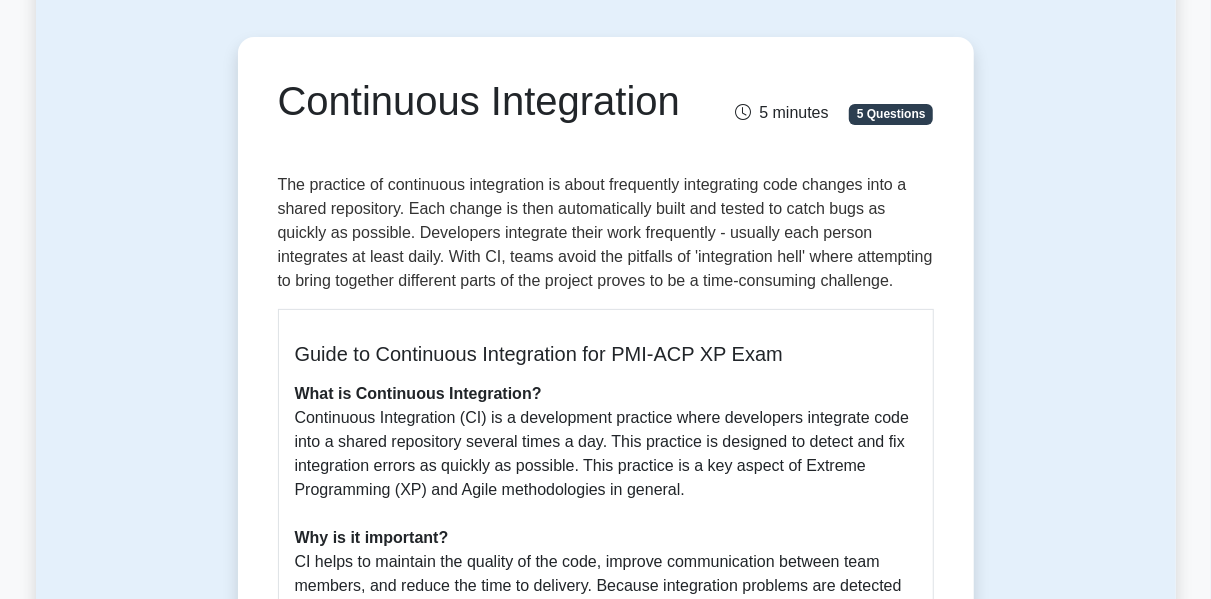 click on "Continuous Integration
5 minutes
5 Questions
Guide to Continuous Integration for PMI-ACP XP Exam
What is Continuous Integration? Why is it important? How does it work? Exam Tips: Answering Questions on Continuous Integration -When answering questions about CI, remember the key principles: frequent code integration, early error detection, and automated build and test. Test mode:" at bounding box center [606, 653] 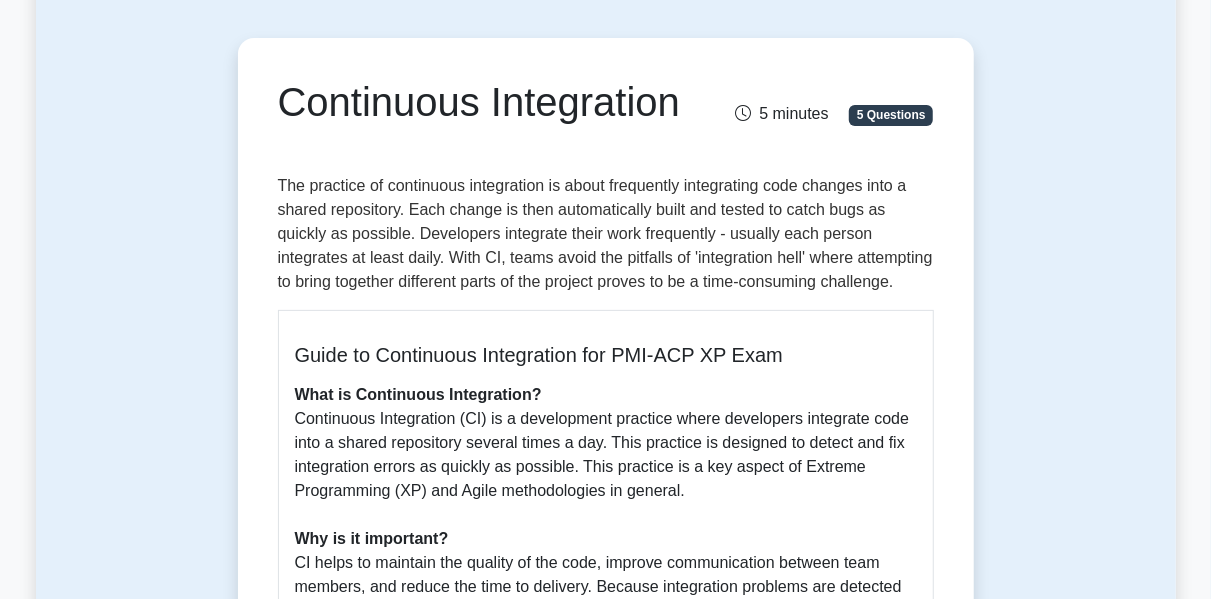 scroll, scrollTop: 163, scrollLeft: 0, axis: vertical 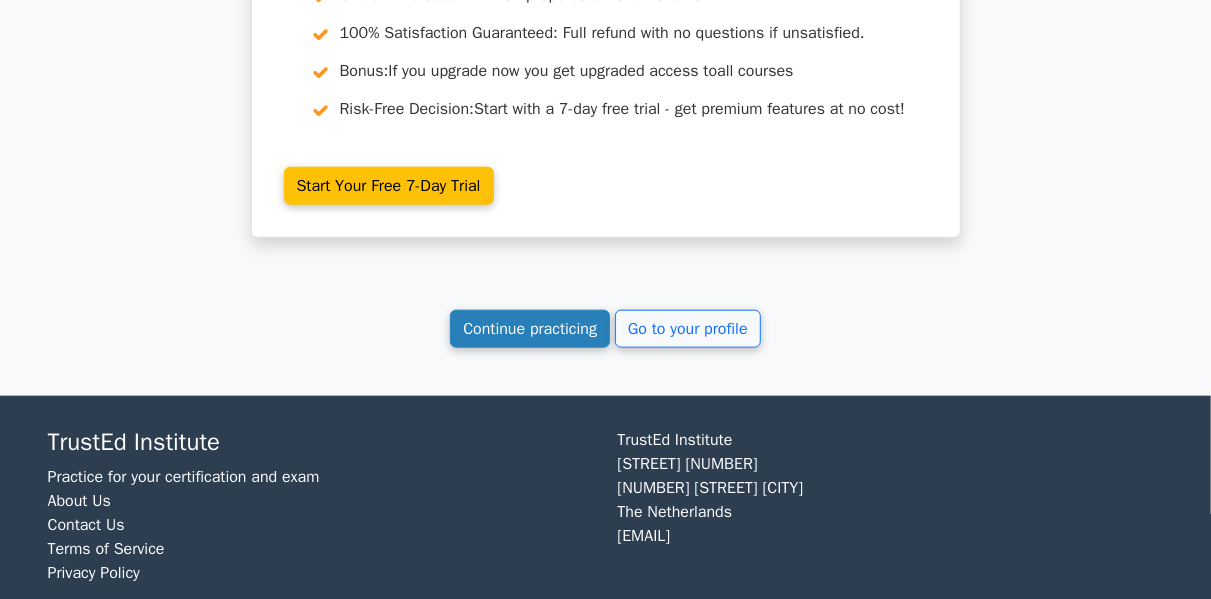 click on "Continue practicing" at bounding box center [530, 329] 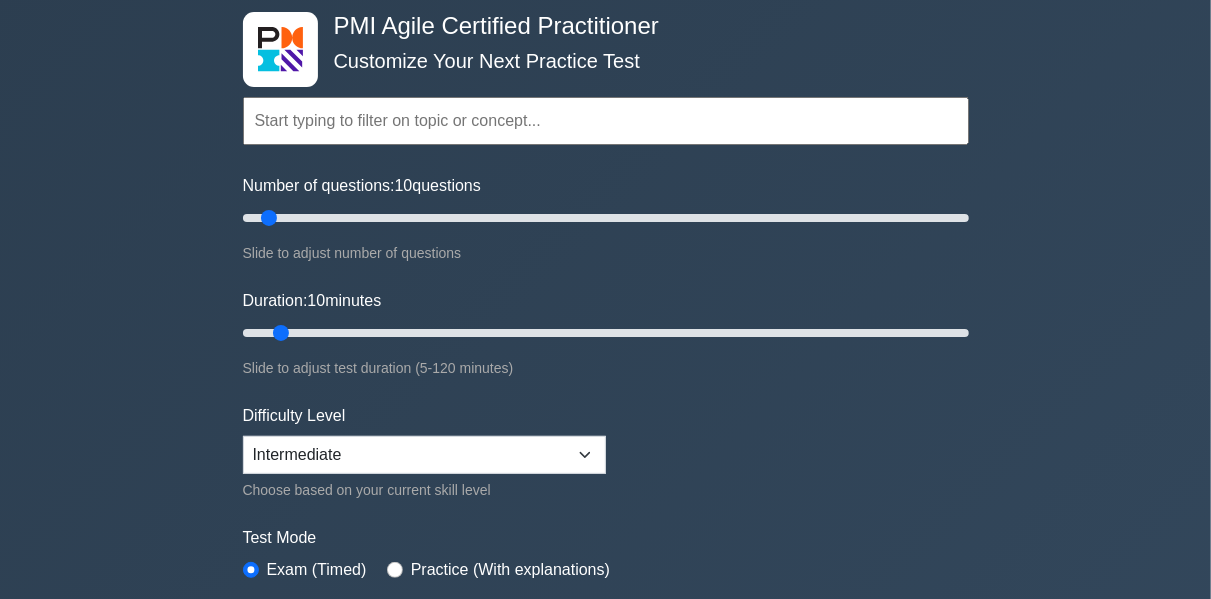 scroll, scrollTop: 115, scrollLeft: 0, axis: vertical 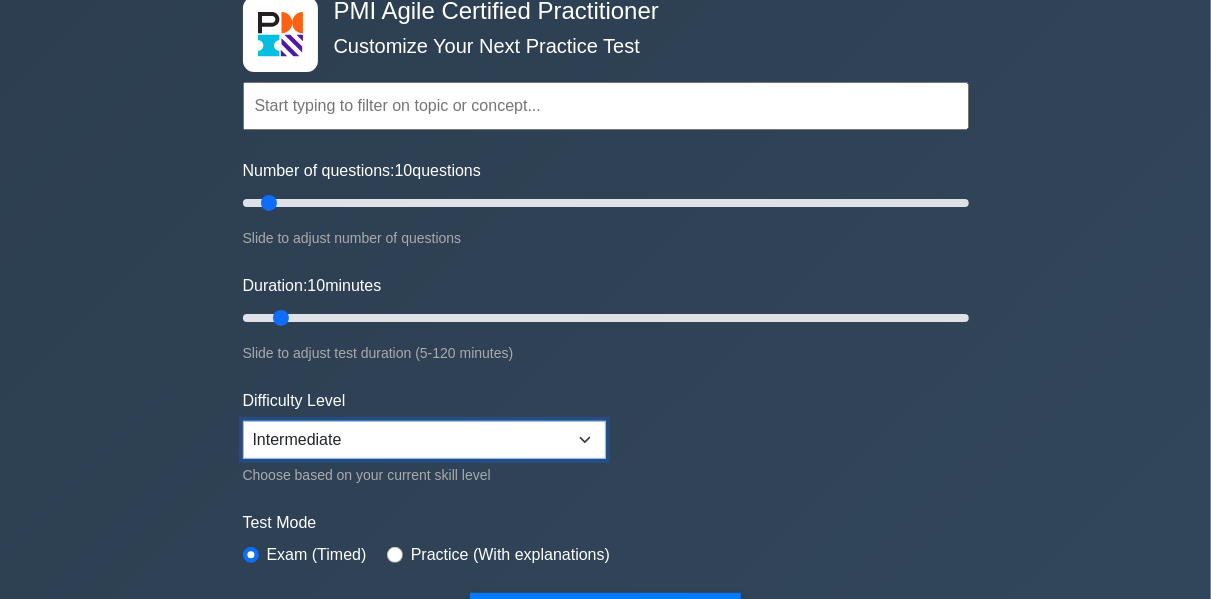 click on "Beginner
Intermediate
Expert" at bounding box center (424, 440) 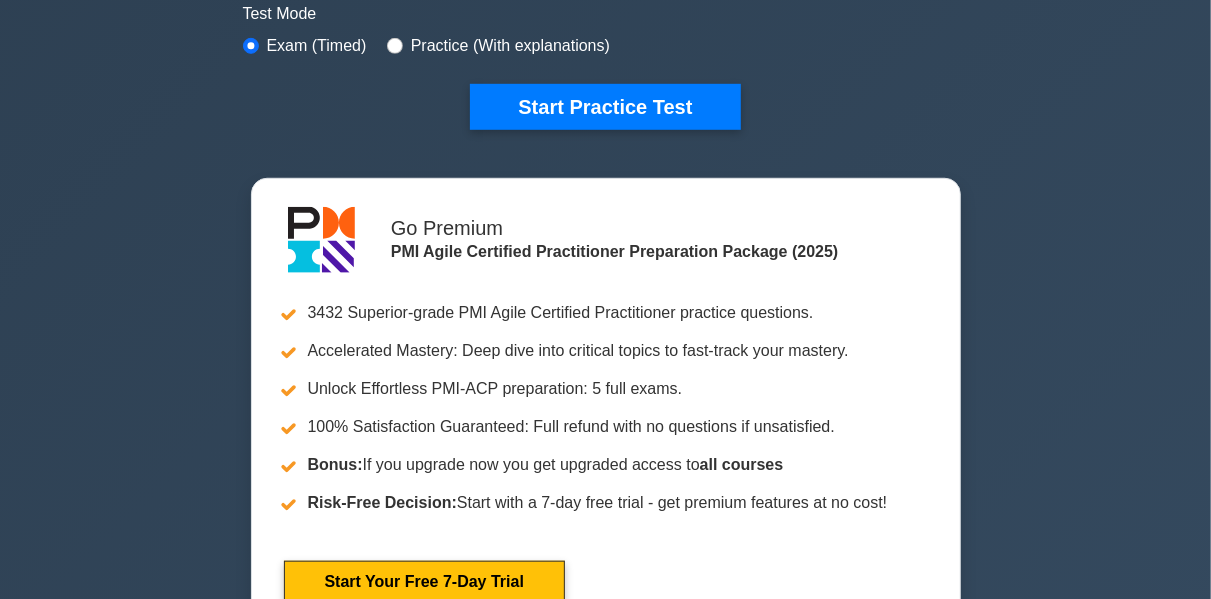 scroll, scrollTop: 634, scrollLeft: 0, axis: vertical 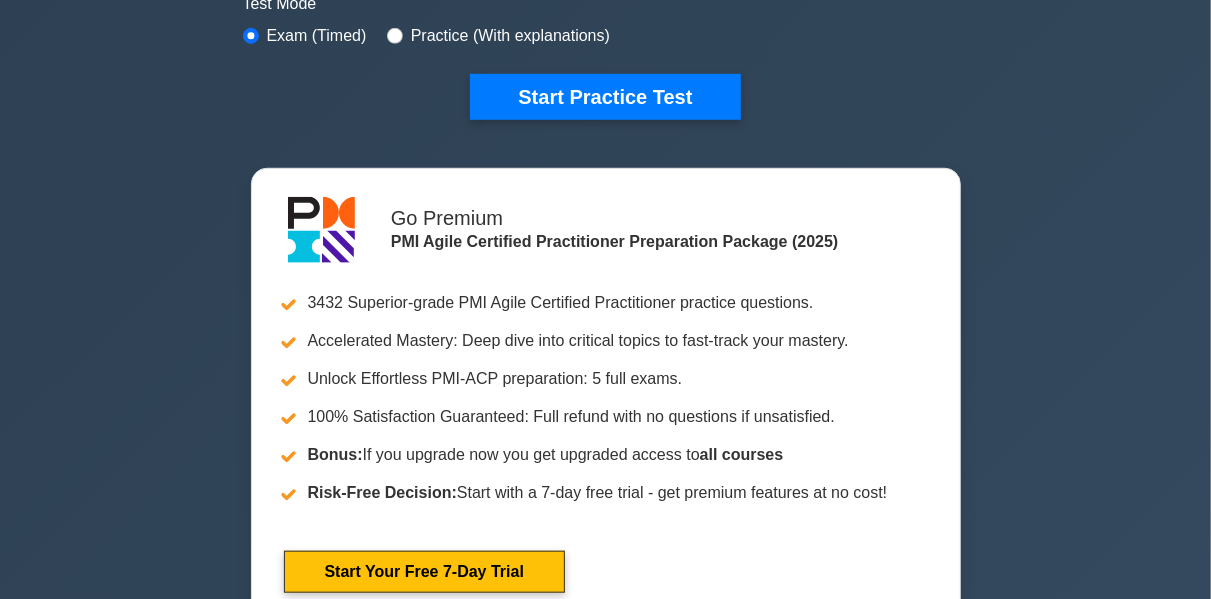 click on "PMI Agile Certified Practitioner
Customize Your Next Practice Test
Topics
Agile Principles and Mindsets
Effective Stakeholder Engagement
Value-Driven Delivery
Team Performance
Adaptive Planning
Problem Detection and Resolution
Continuous Improvement" at bounding box center (605, 40) 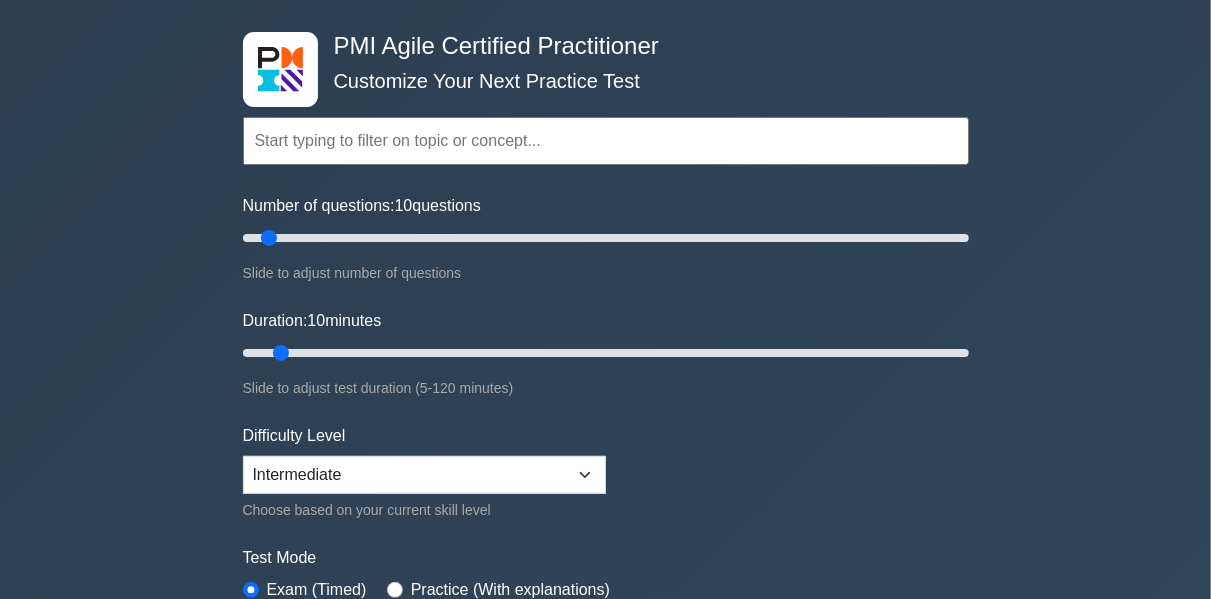 scroll, scrollTop: 84, scrollLeft: 0, axis: vertical 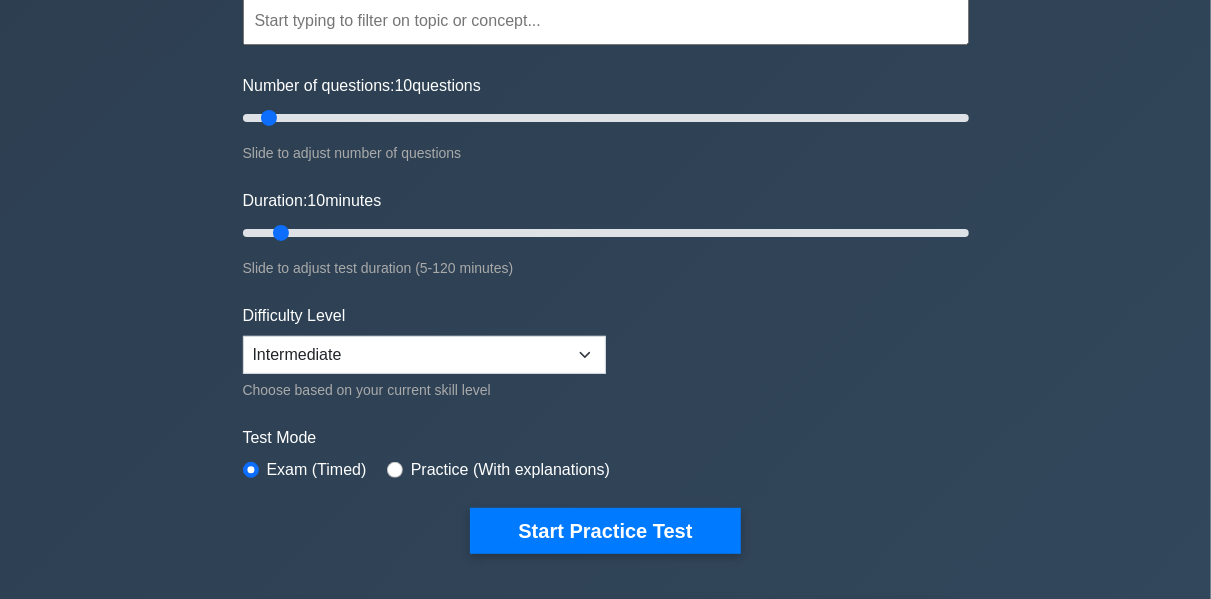 drag, startPoint x: 1173, startPoint y: 86, endPoint x: 1178, endPoint y: 67, distance: 19.646883 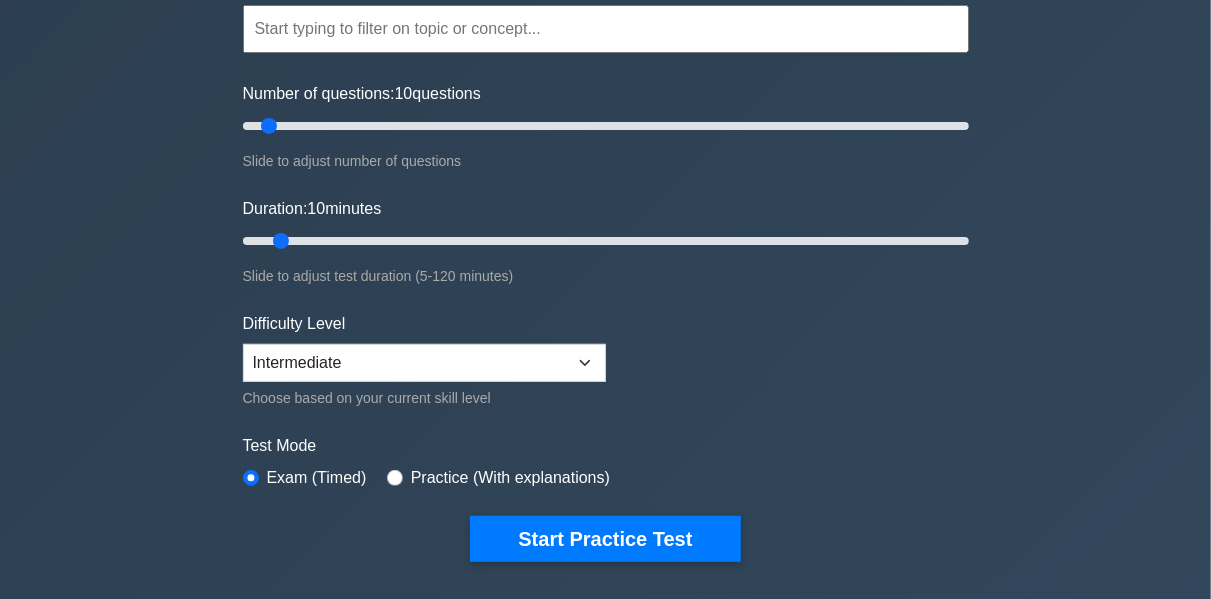 scroll, scrollTop: 217, scrollLeft: 0, axis: vertical 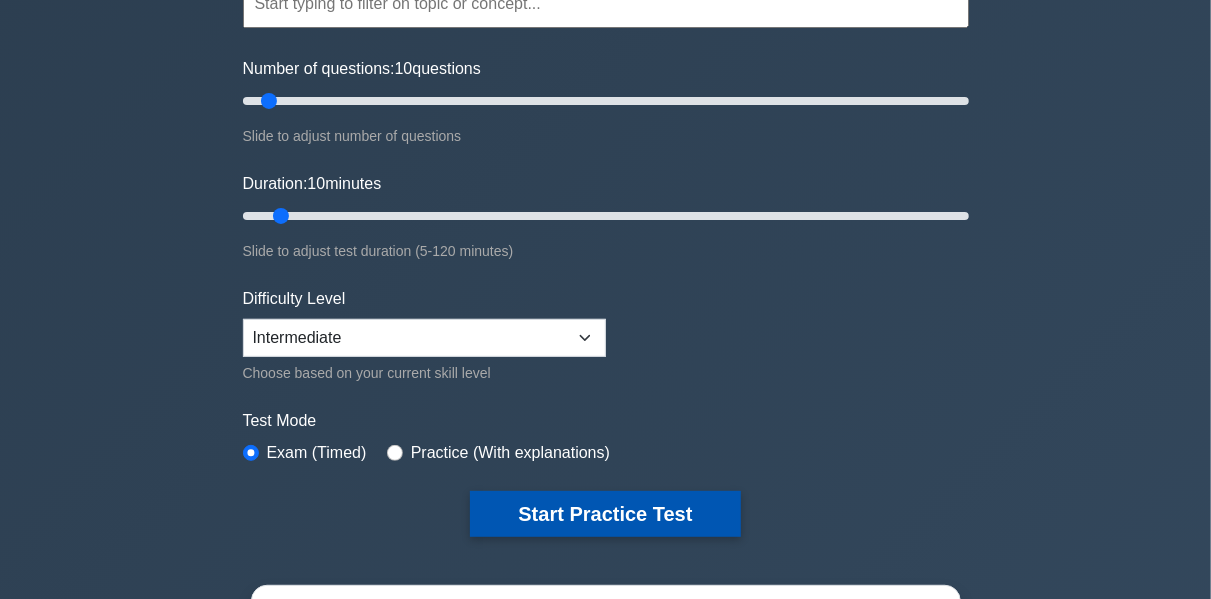 click on "Start Practice Test" at bounding box center [605, 514] 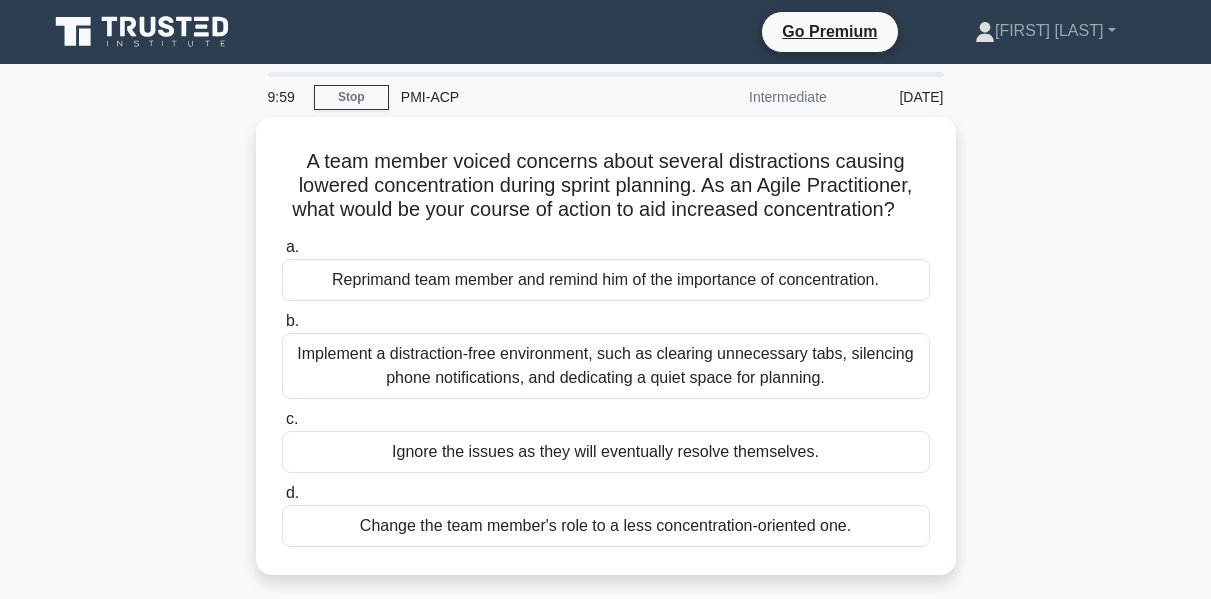 scroll, scrollTop: 0, scrollLeft: 0, axis: both 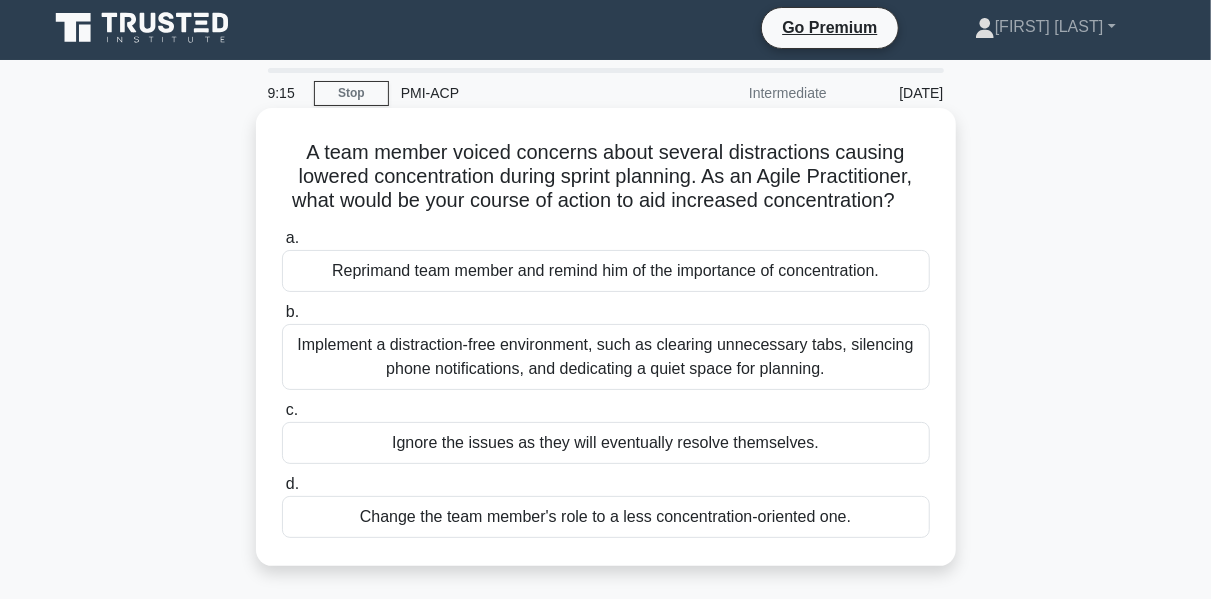click on "Implement a distraction-free environment, such as clearing unnecessary tabs, silencing phone notifications, and dedicating a quiet space for planning." at bounding box center [606, 357] 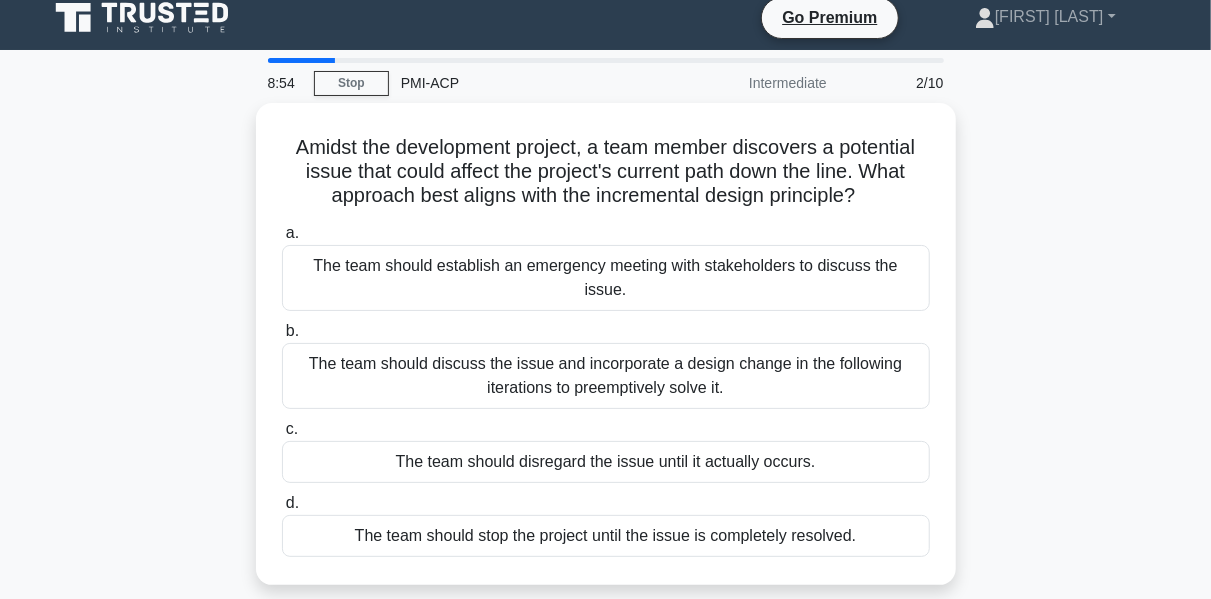 scroll, scrollTop: 17, scrollLeft: 0, axis: vertical 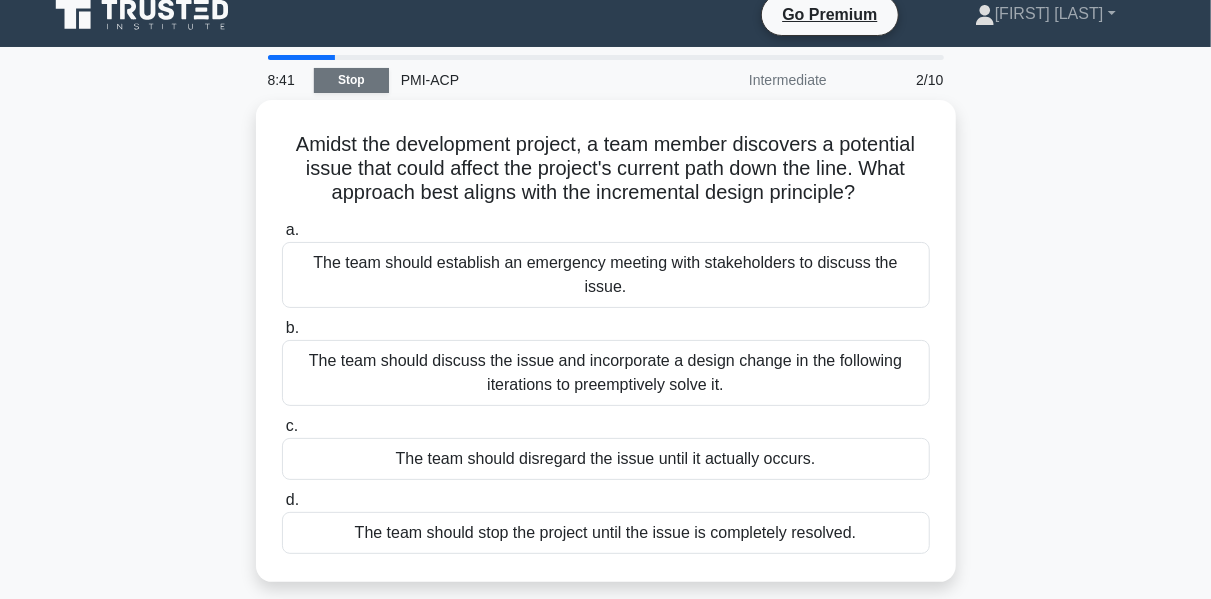 click on "Stop" at bounding box center (351, 80) 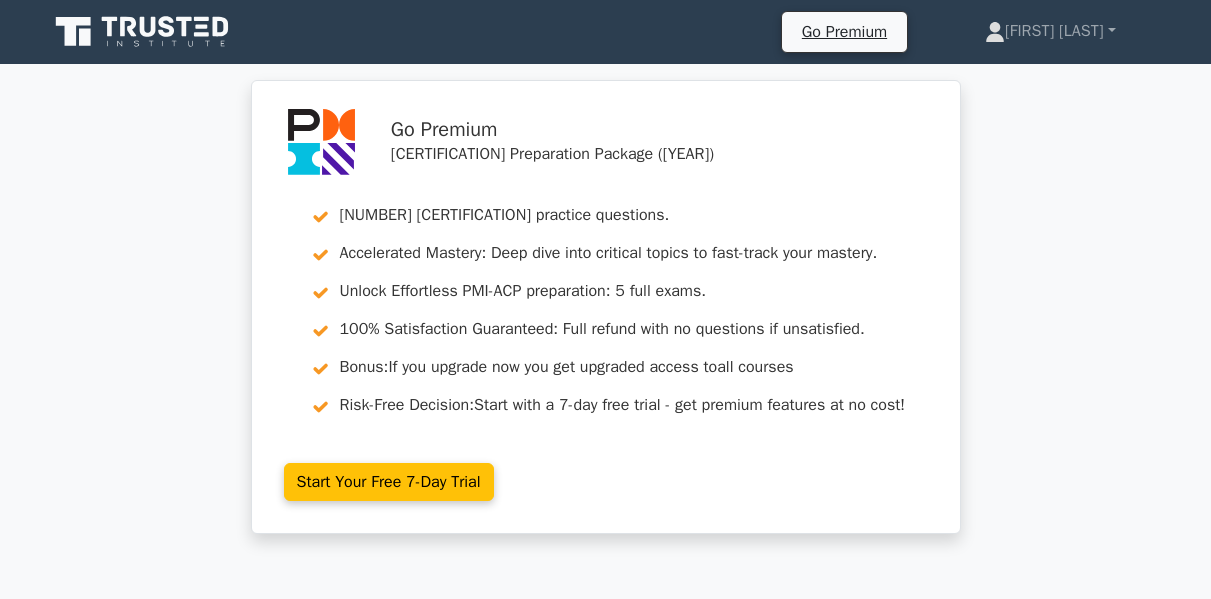 scroll, scrollTop: 0, scrollLeft: 0, axis: both 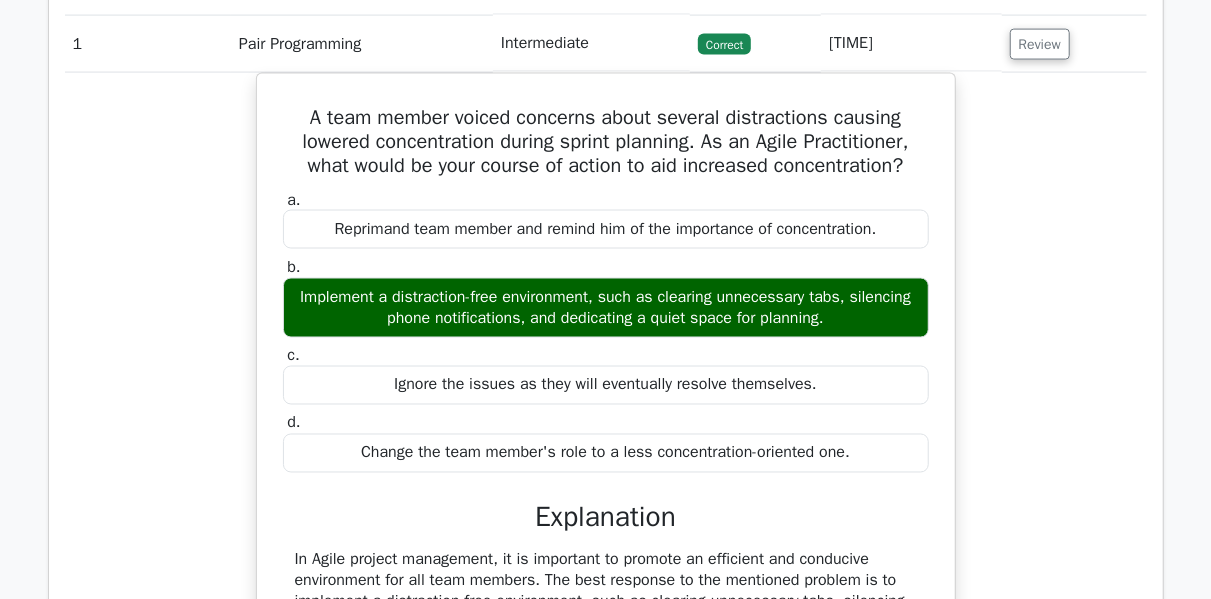 click on "A team member voiced concerns about several distractions causing lowered concentration during sprint planning. As an Agile Practitioner, what would be your course of action to aid increased concentration?
a.
Reprimand team member and remind him of the importance of concentration.
b.
c. d." at bounding box center [606, 469] 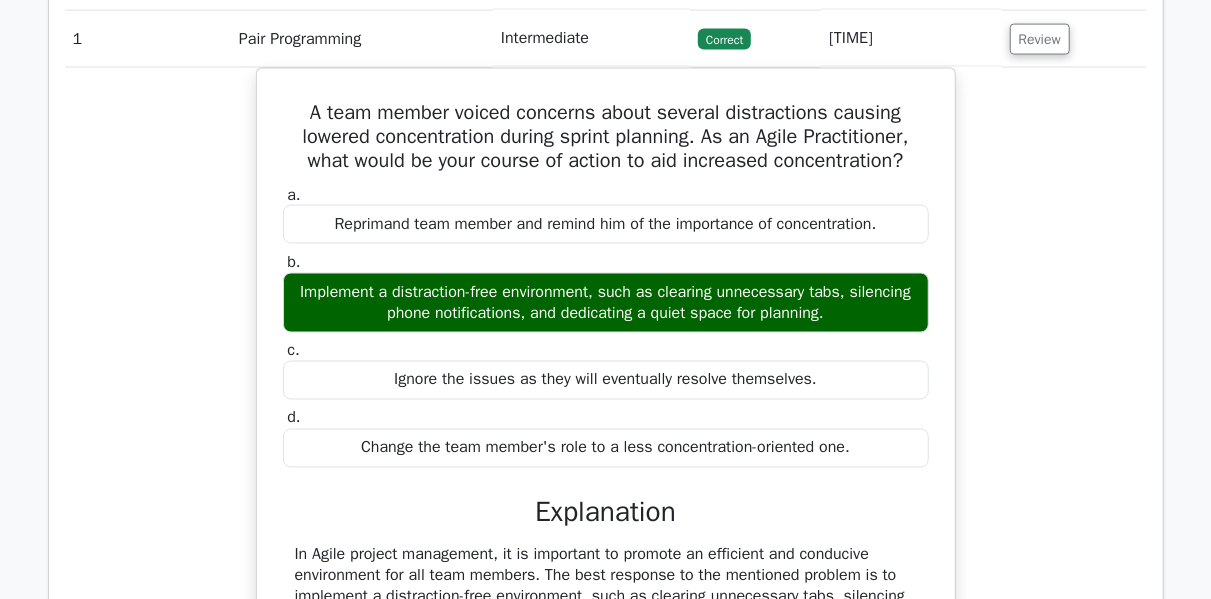 scroll, scrollTop: 1489, scrollLeft: 0, axis: vertical 